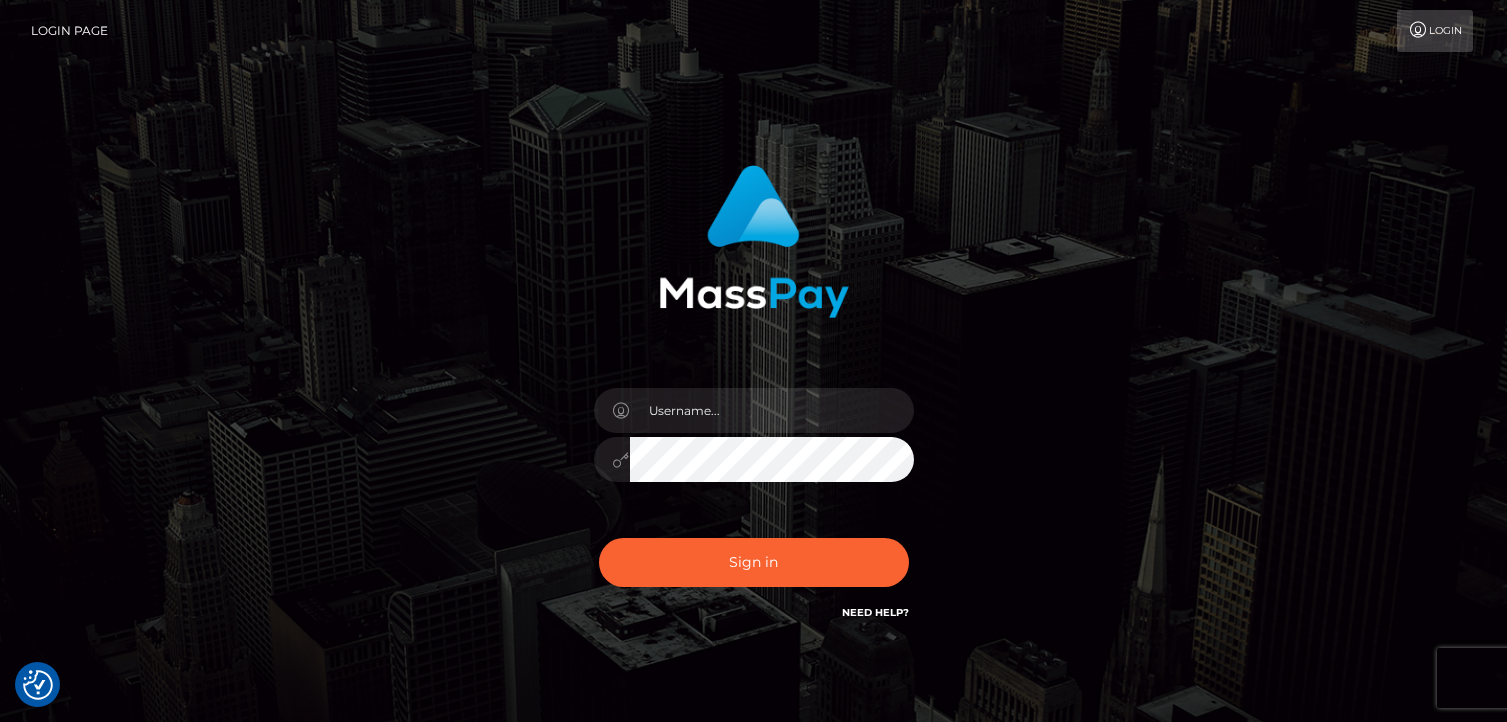 scroll, scrollTop: 0, scrollLeft: 0, axis: both 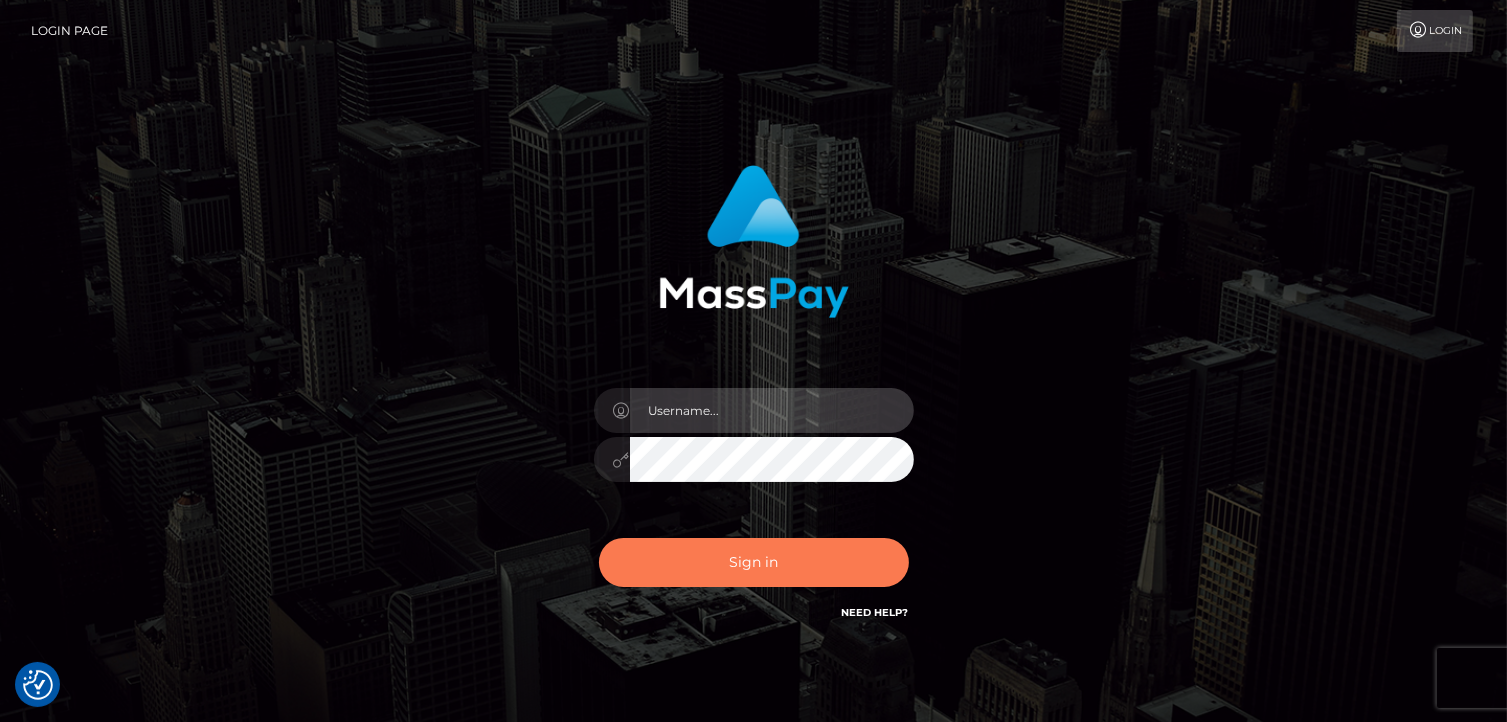 type on "[FIRST].[LAST]" 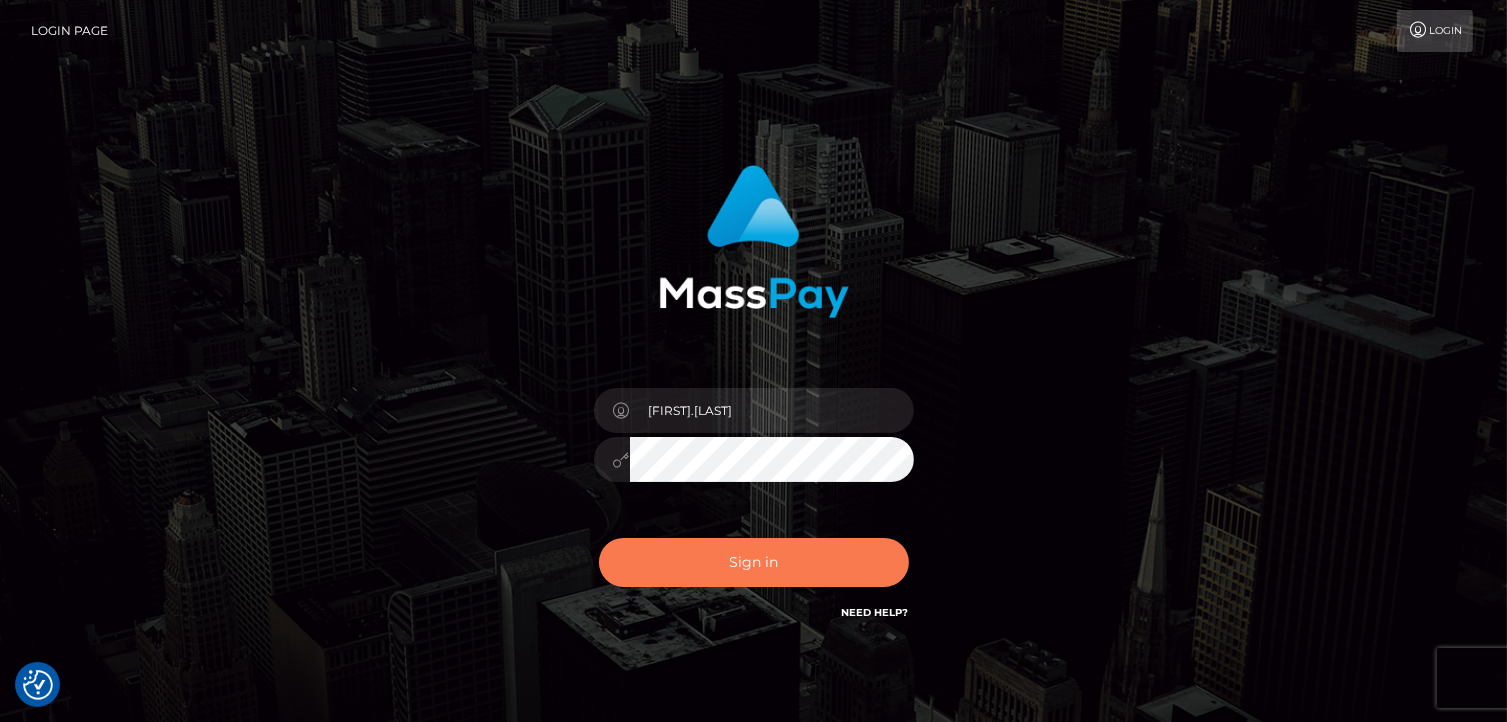 click on "Sign in" at bounding box center (754, 562) 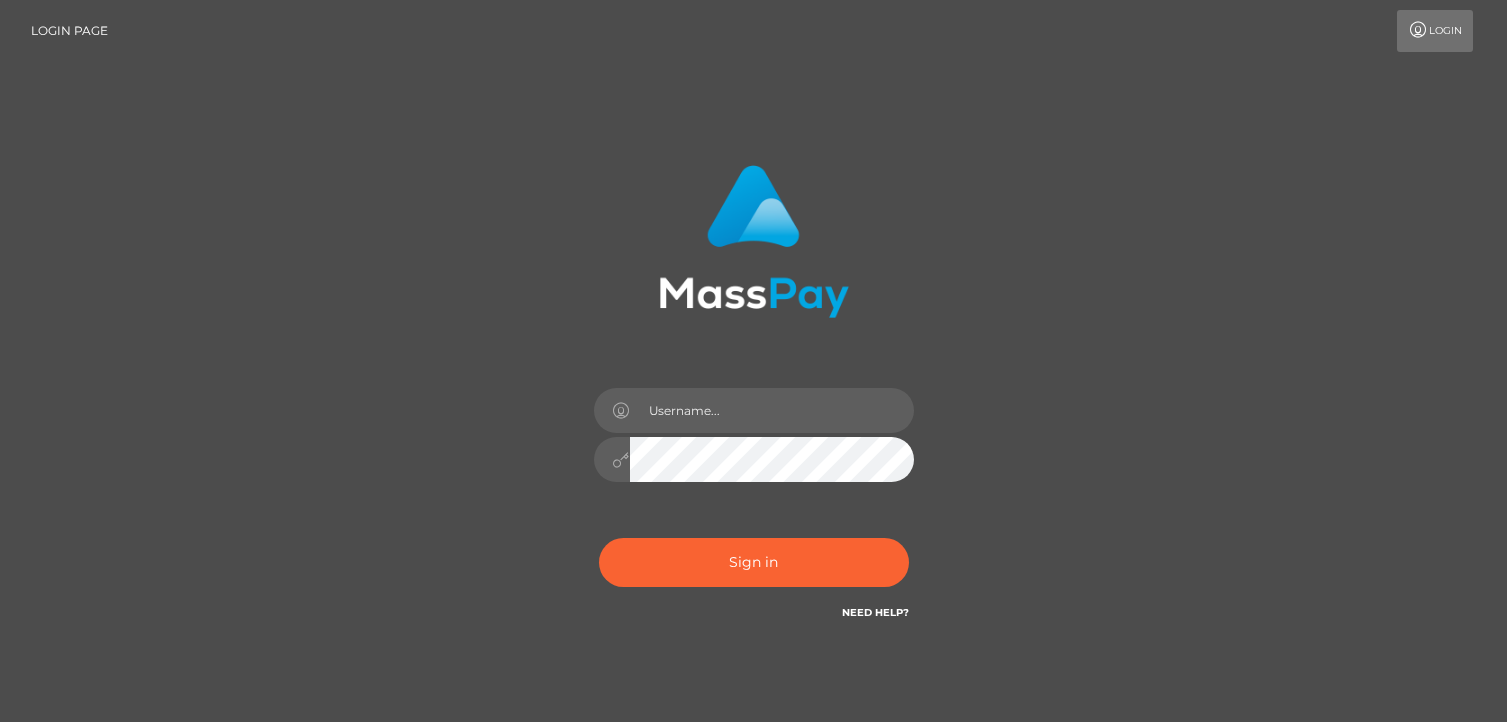 scroll, scrollTop: 0, scrollLeft: 0, axis: both 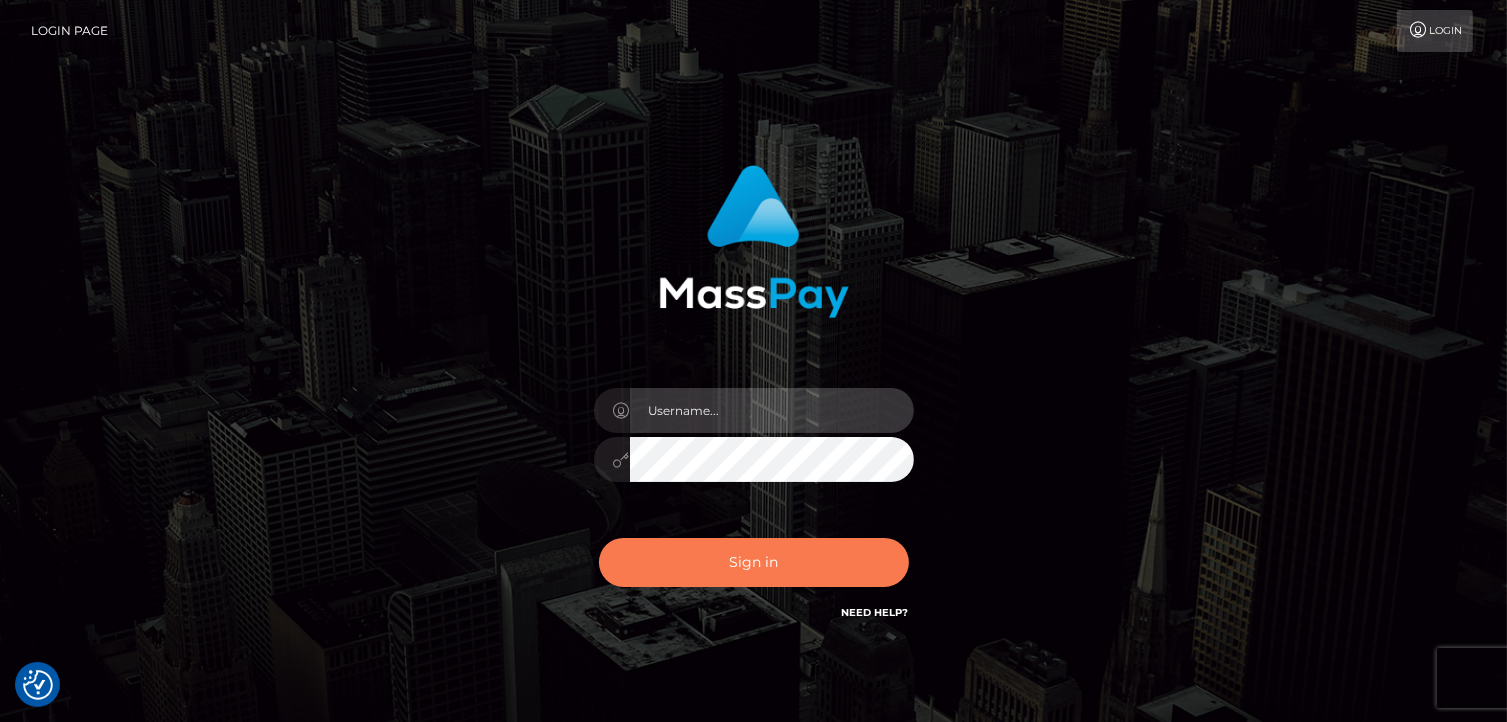 type on "[FIRST].[LAST]" 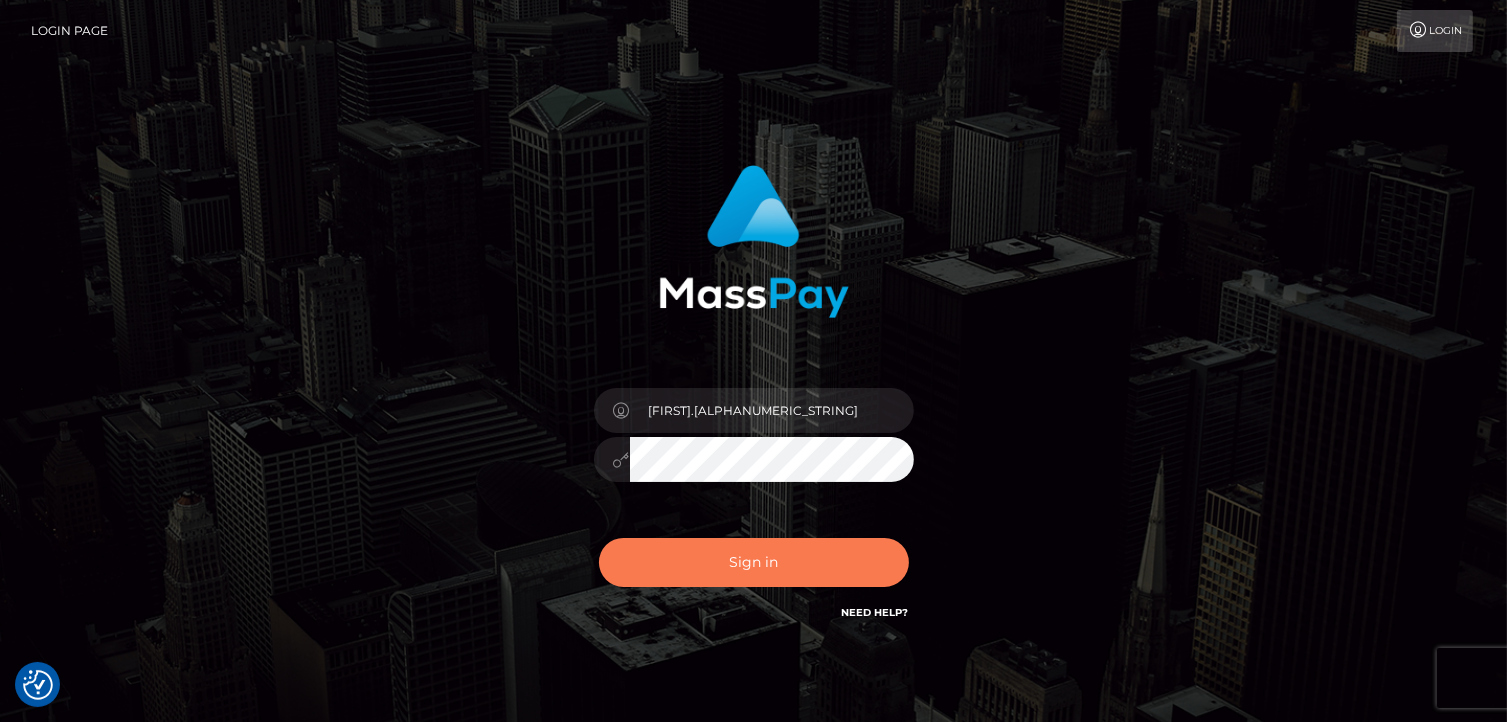click on "Sign in" at bounding box center (754, 562) 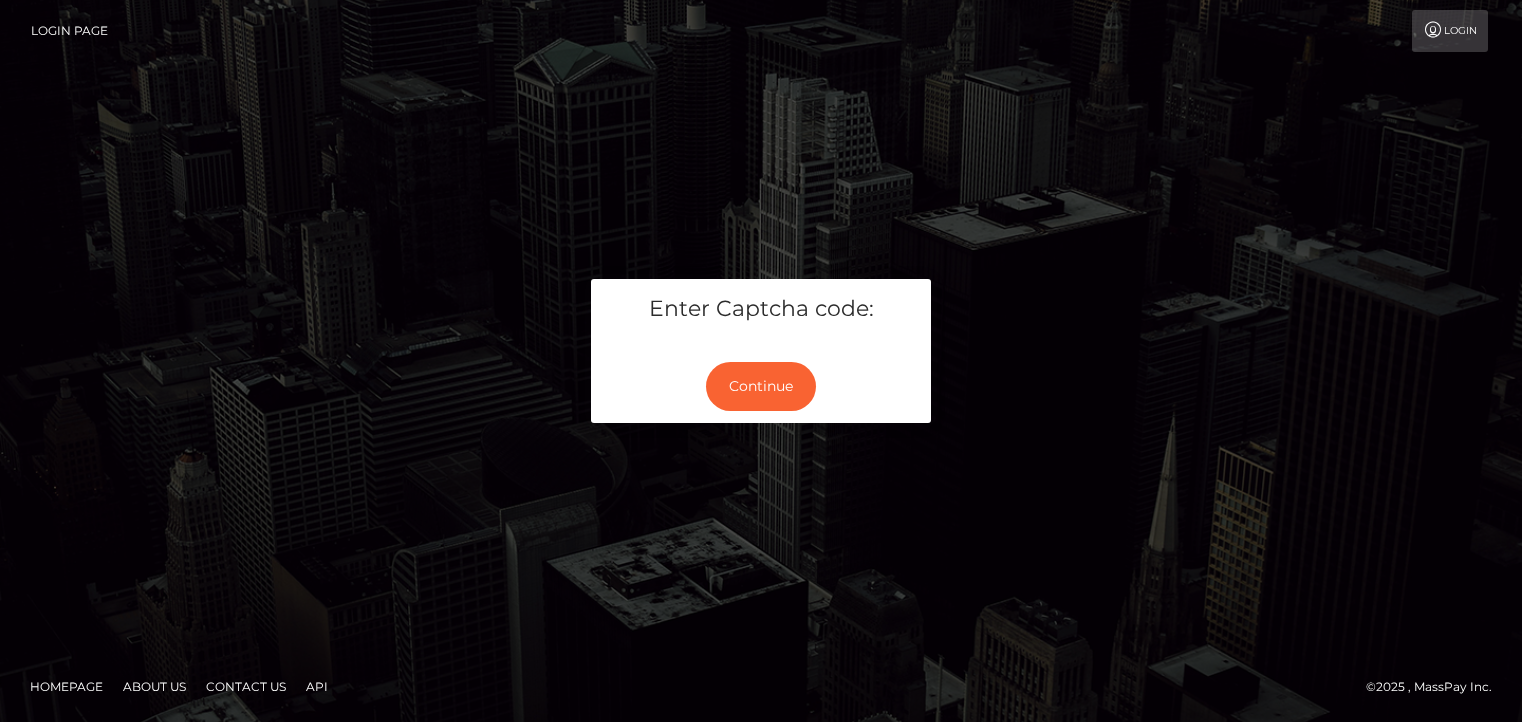 scroll, scrollTop: 0, scrollLeft: 0, axis: both 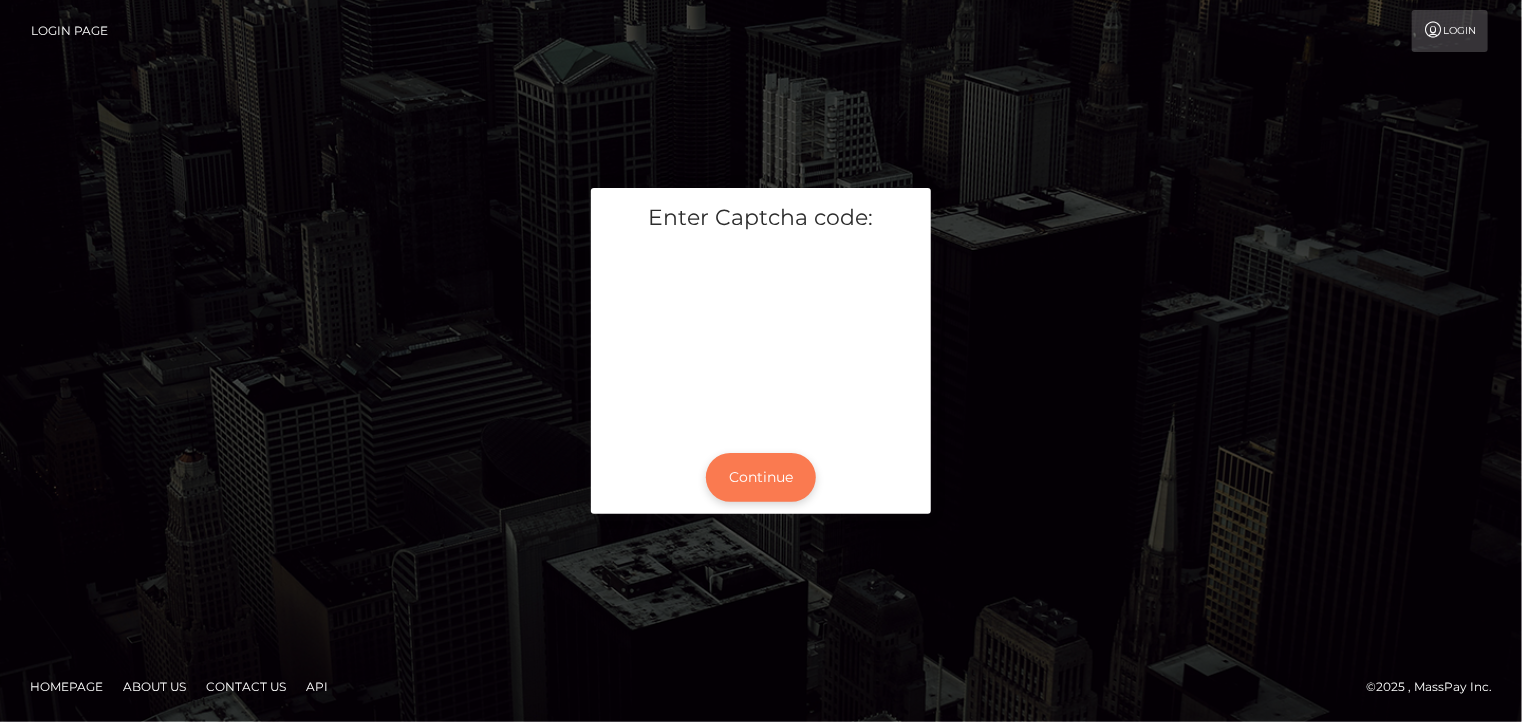 click on "Continue" at bounding box center (761, 477) 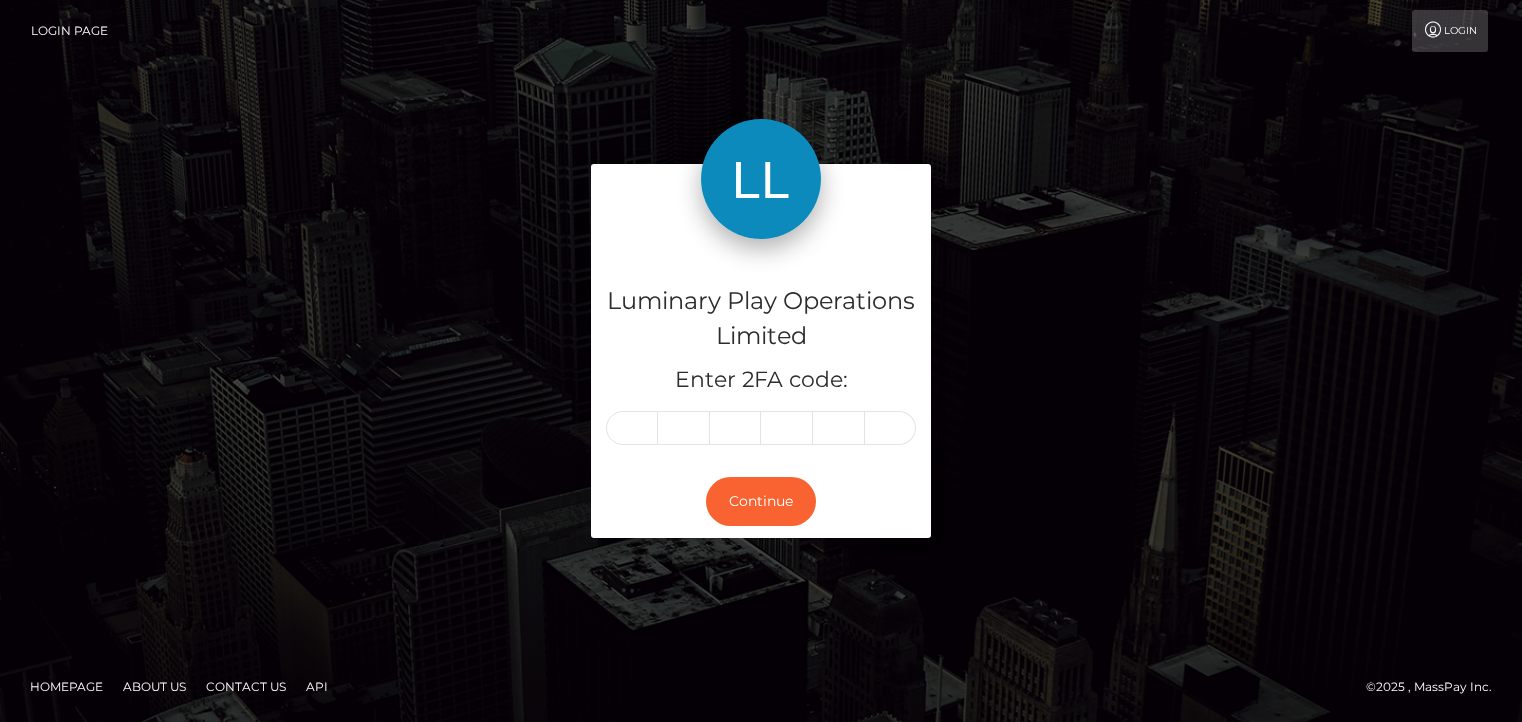 scroll, scrollTop: 0, scrollLeft: 0, axis: both 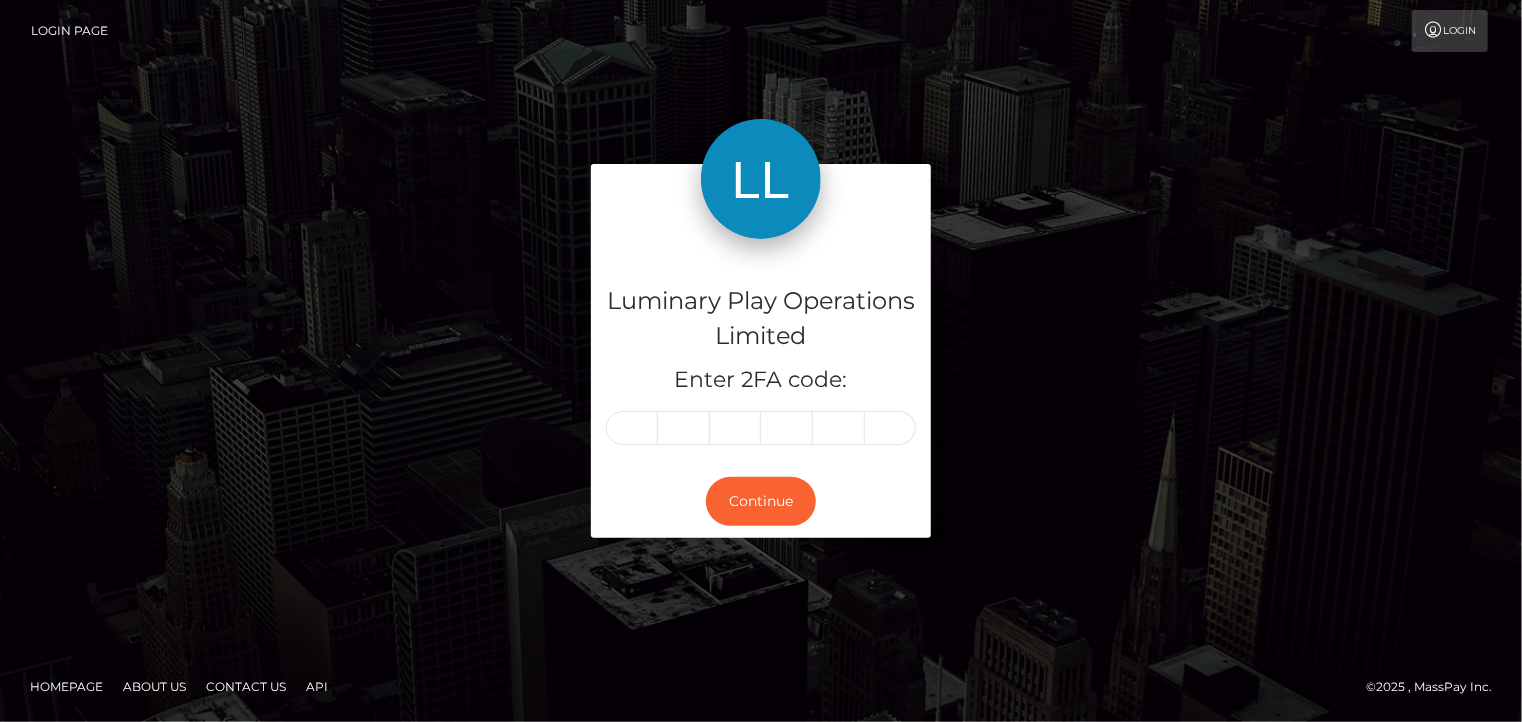click at bounding box center [632, 428] 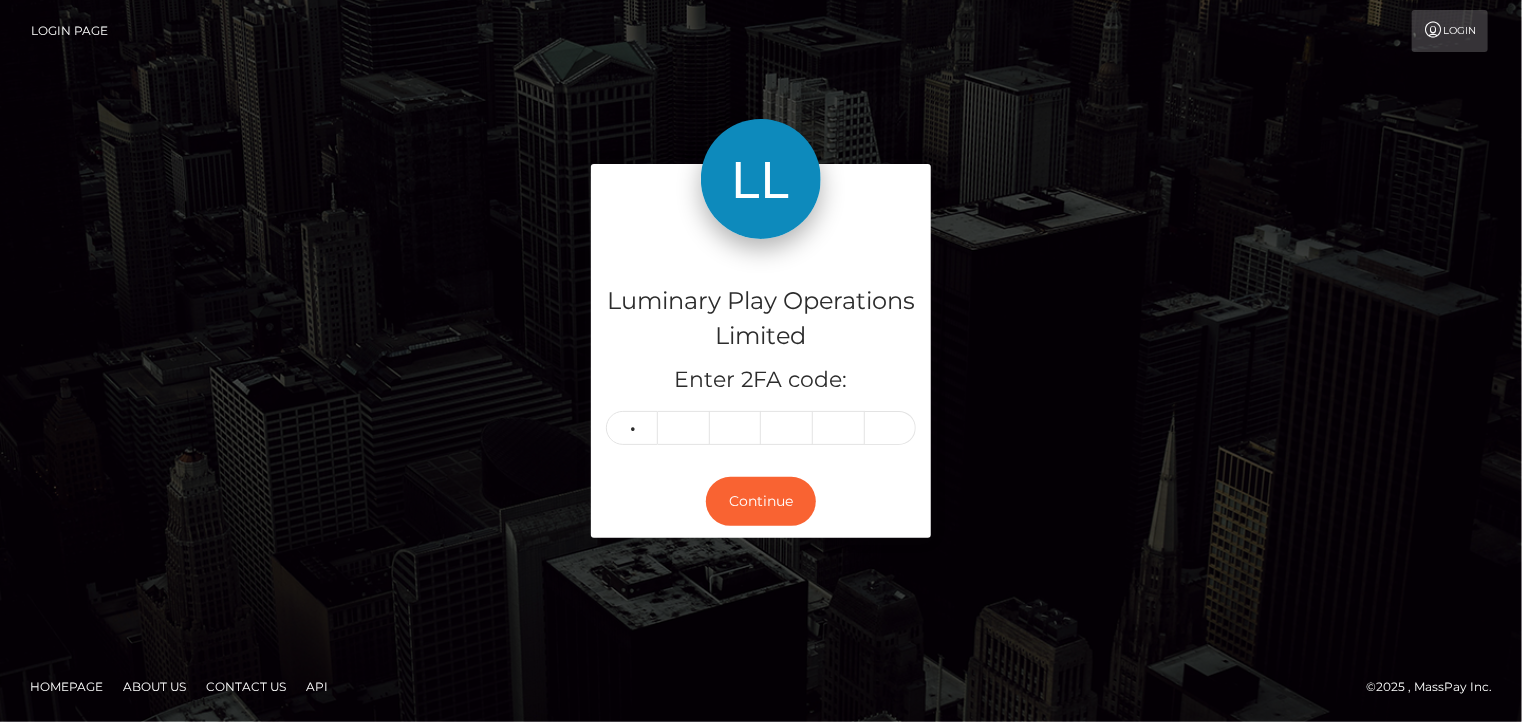 type on "8" 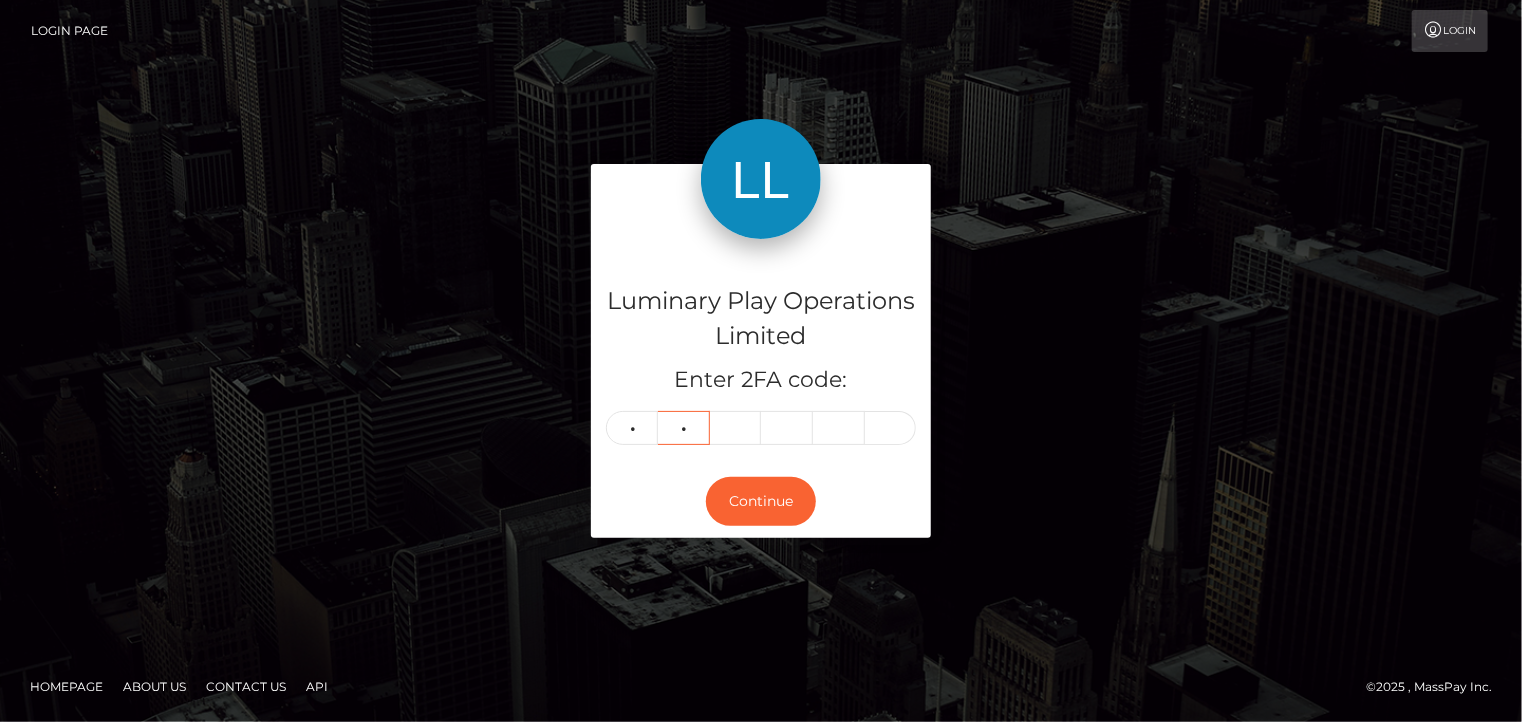 type on "7" 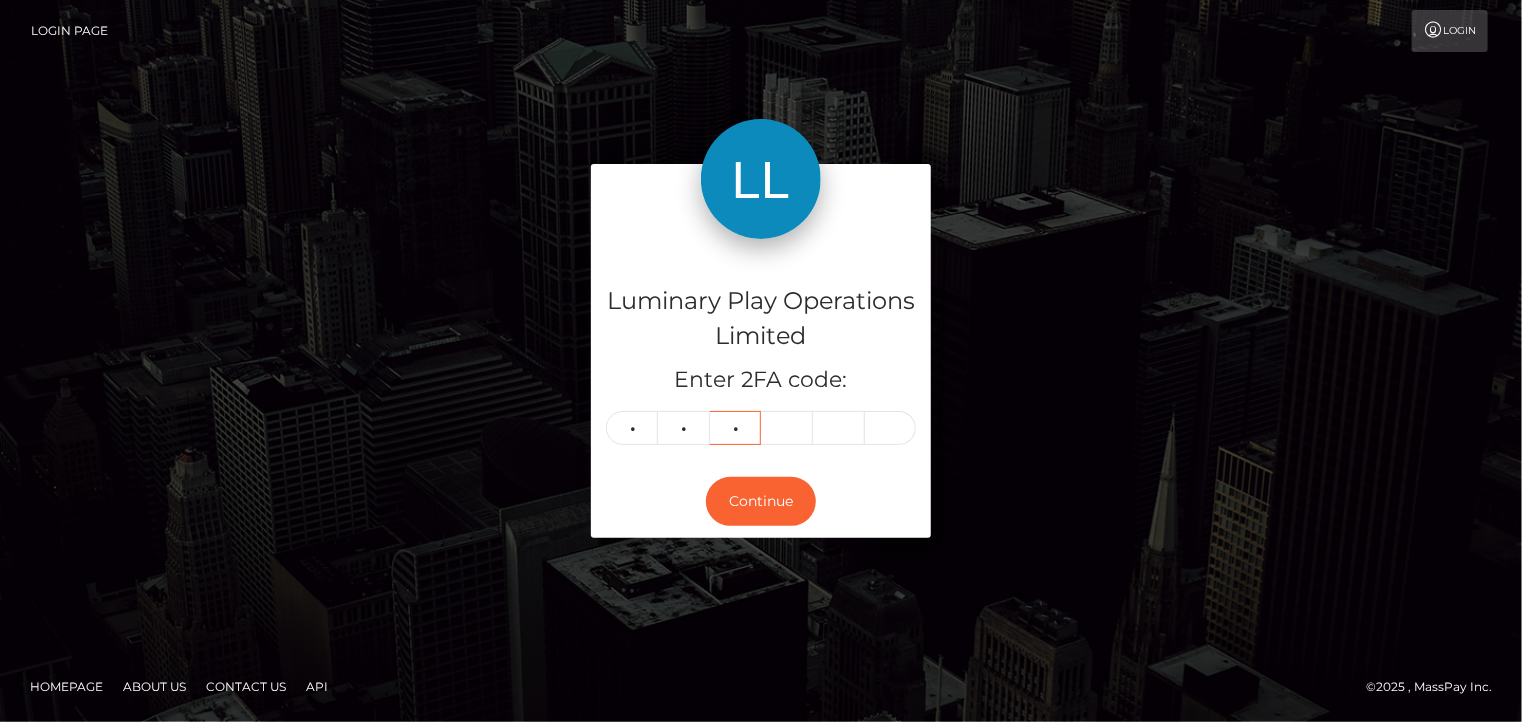 type on "0" 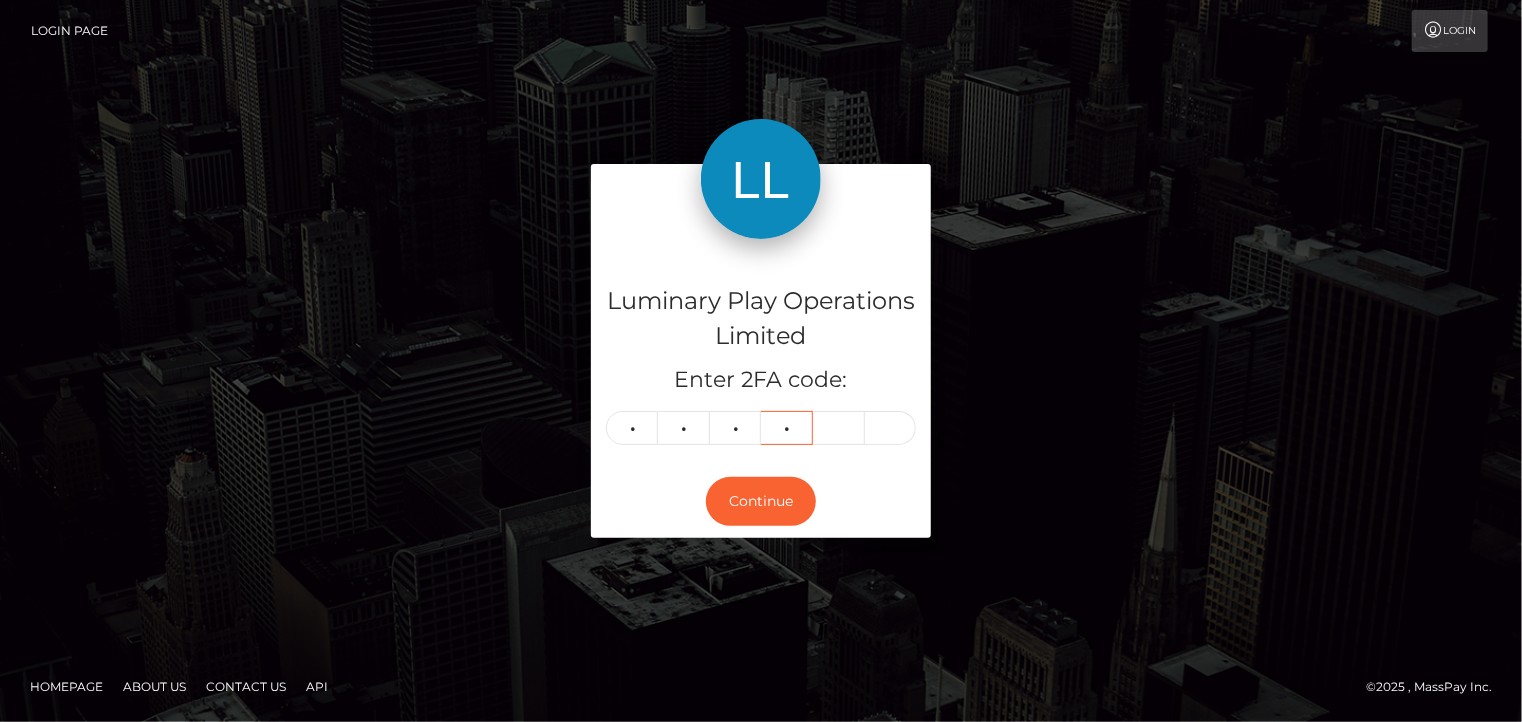 type on "9" 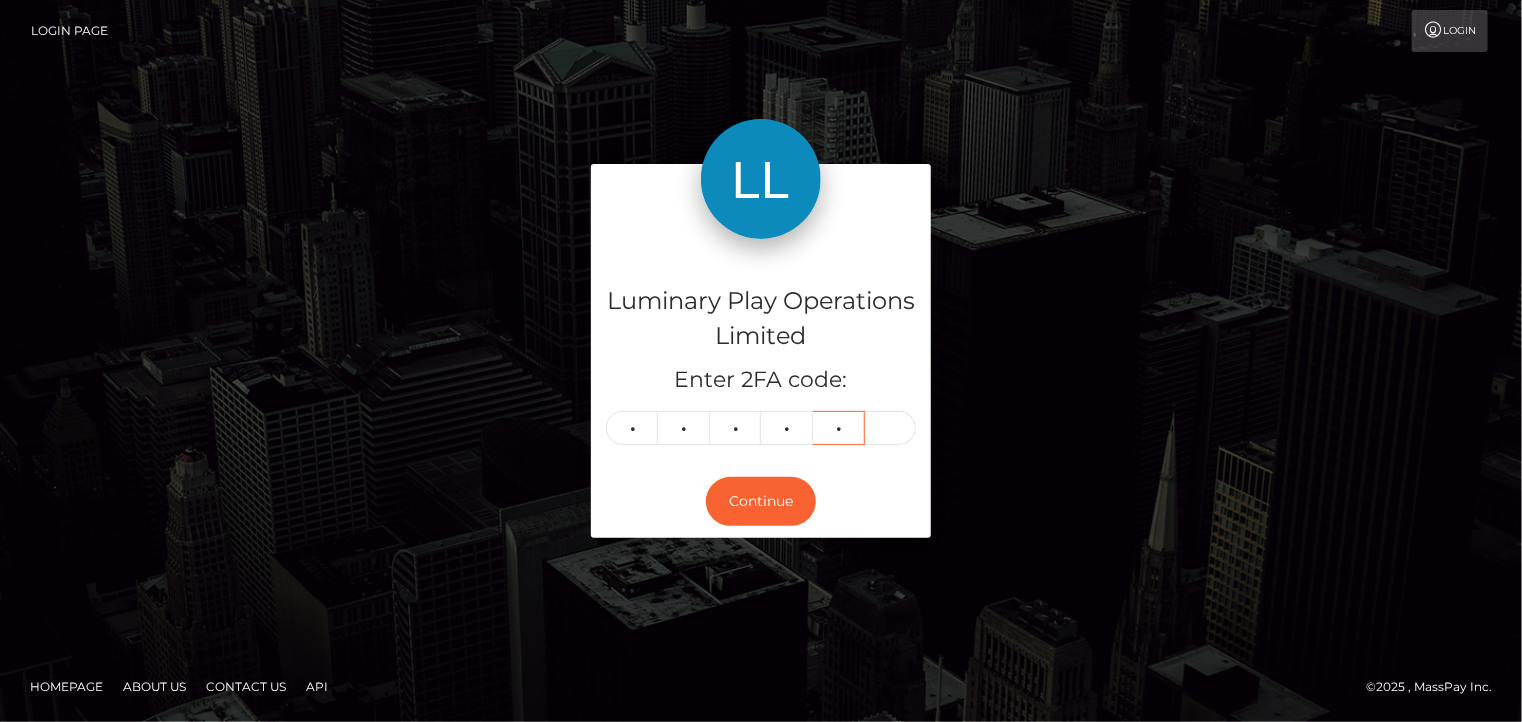 type on "4" 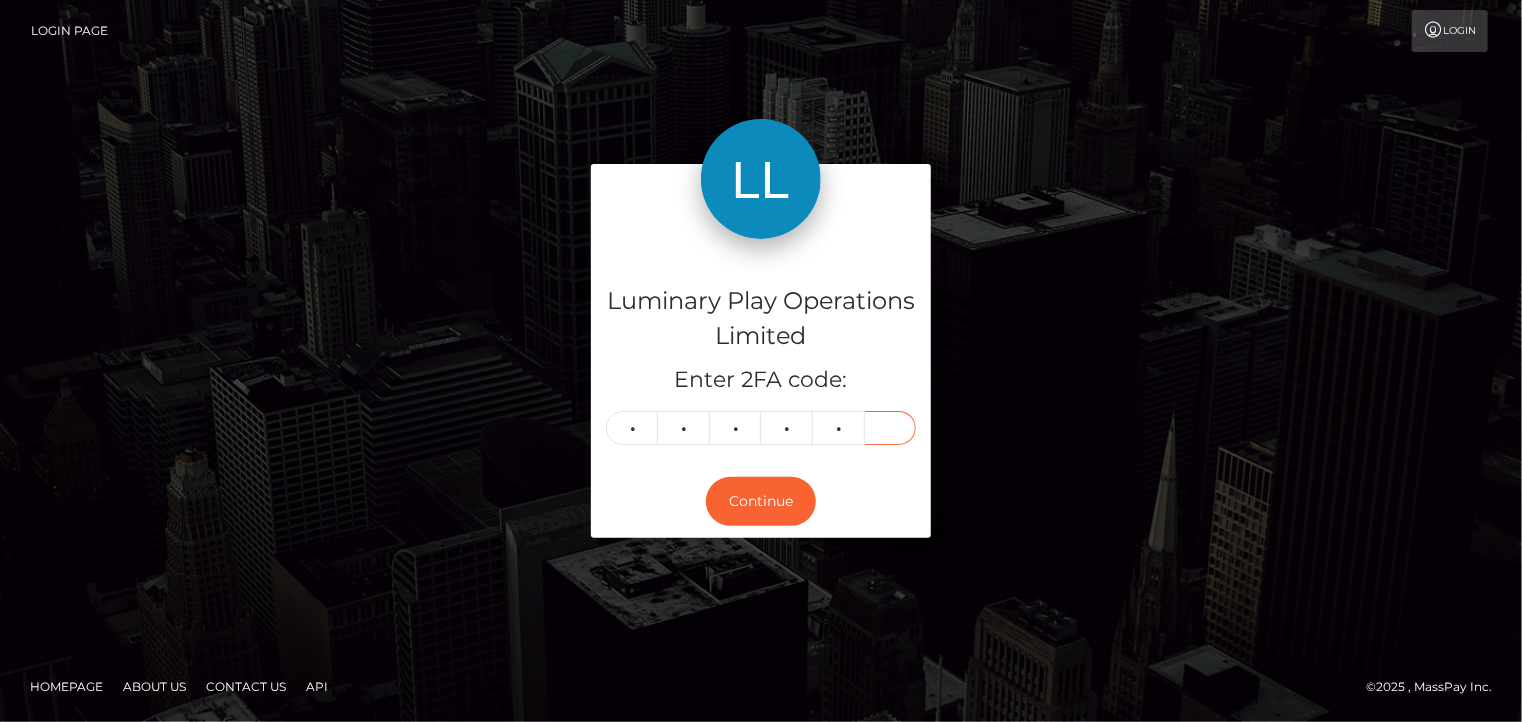 type on "5" 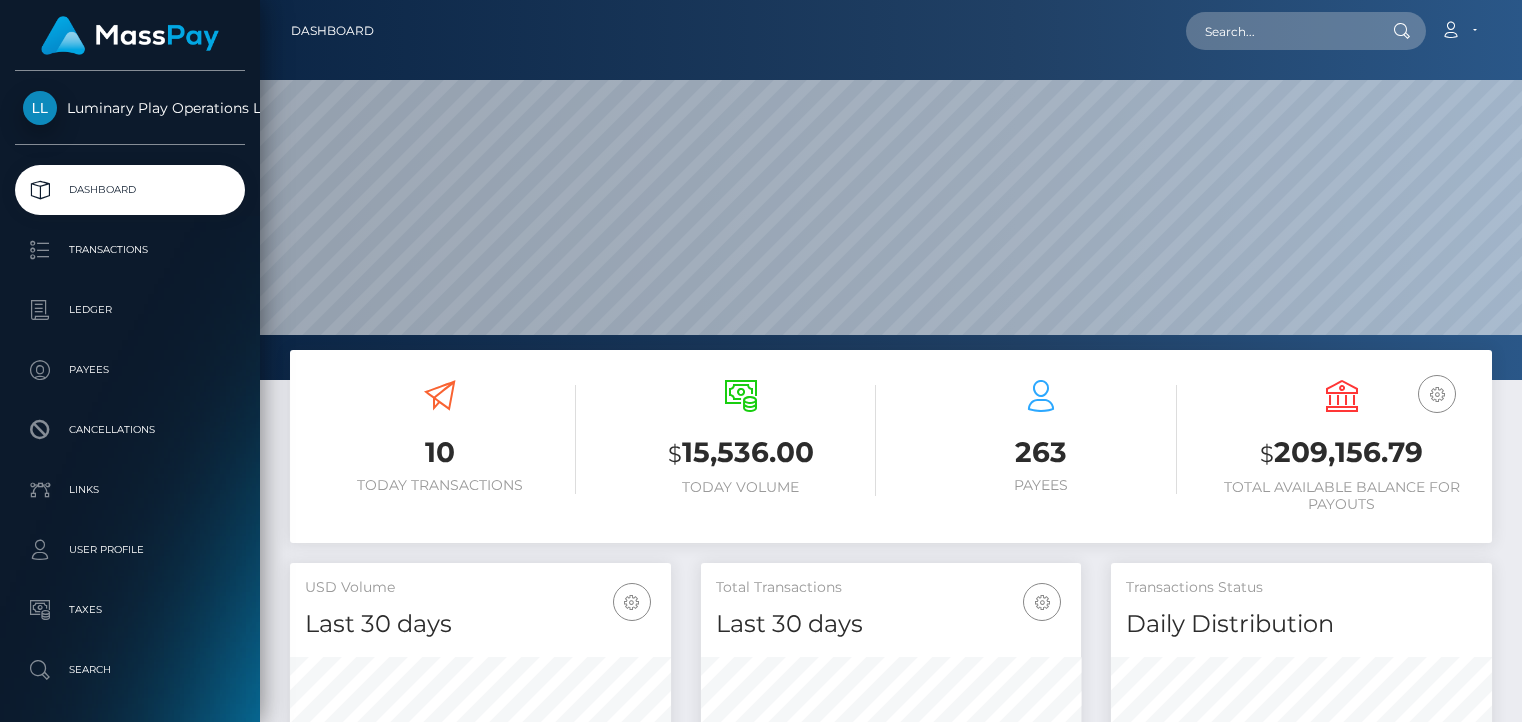 scroll, scrollTop: 0, scrollLeft: 0, axis: both 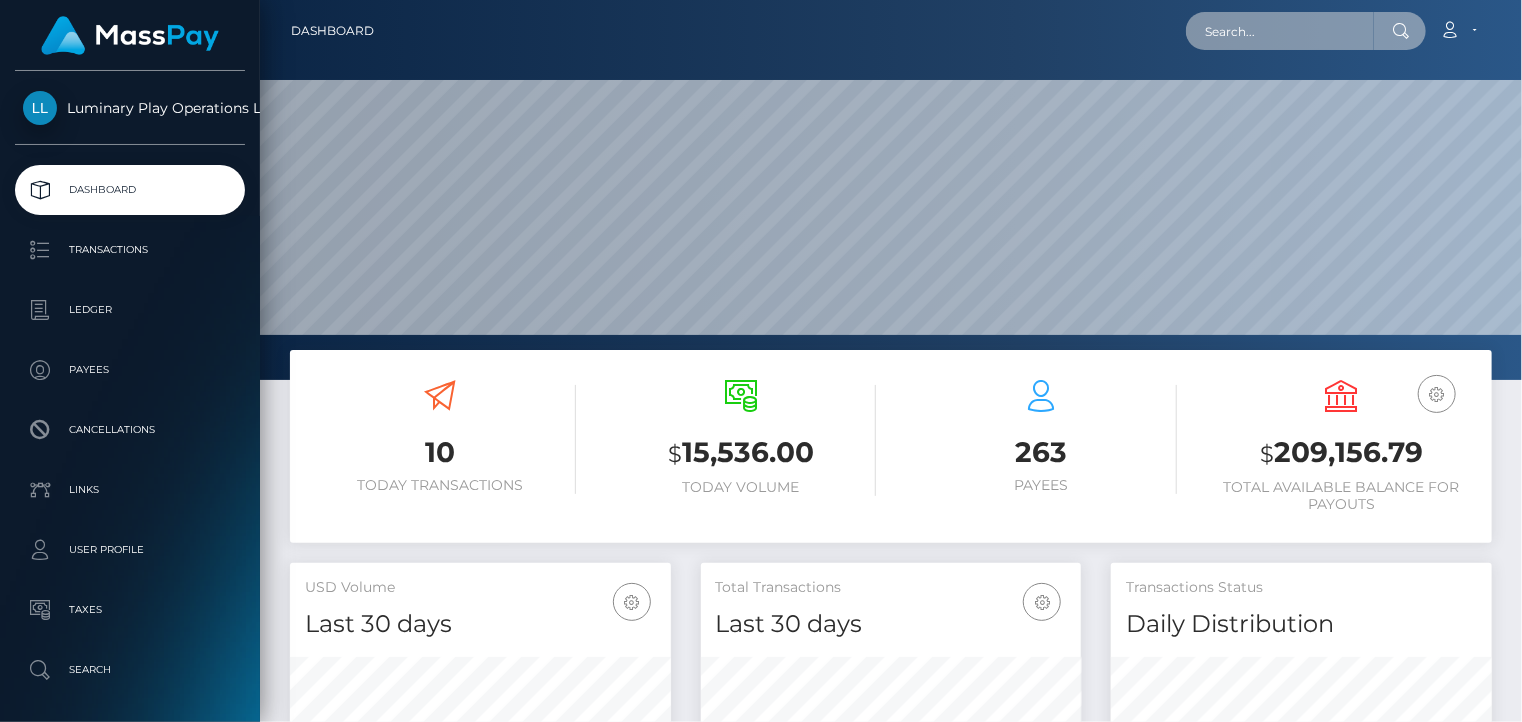 click at bounding box center (1280, 31) 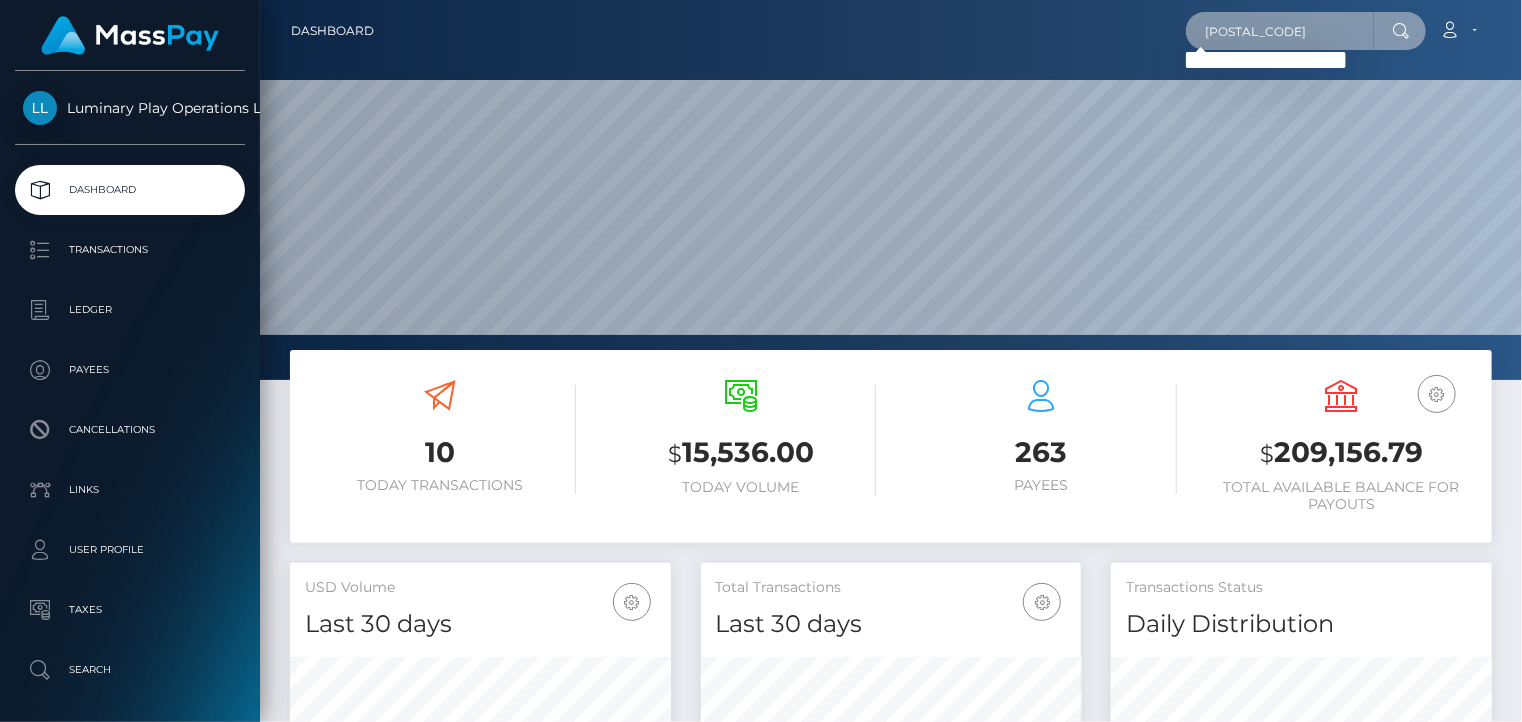 click on "98893" at bounding box center [1280, 31] 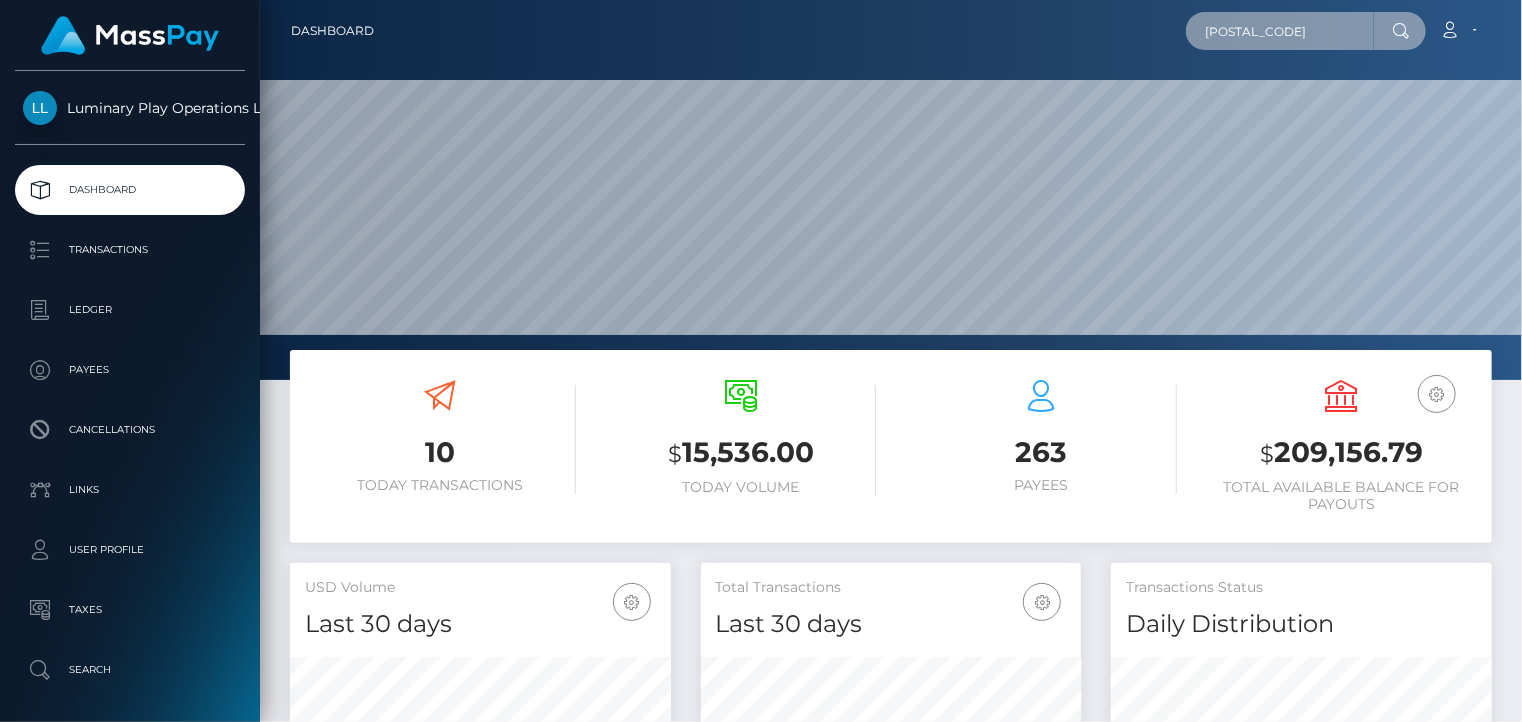 click on "98893" at bounding box center (1280, 31) 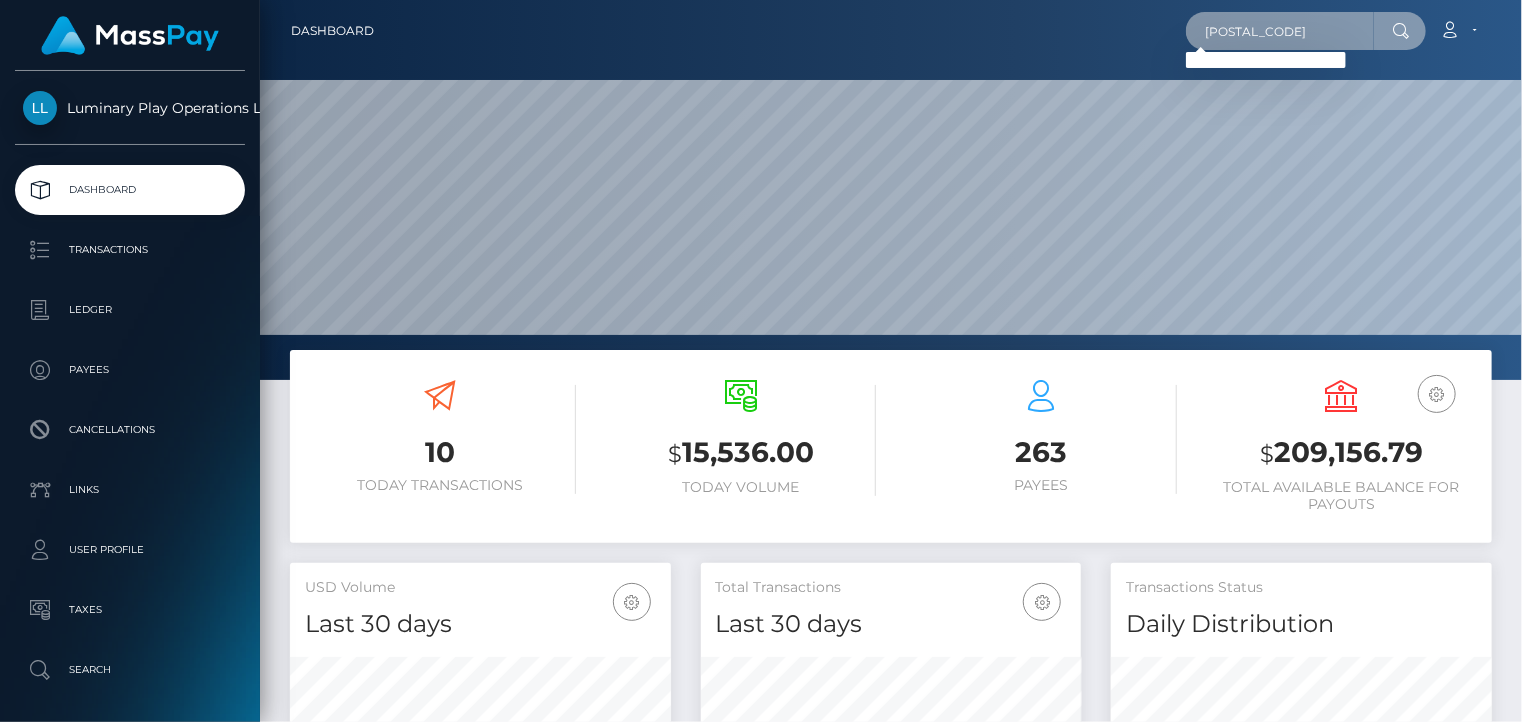 click on "98893" at bounding box center [1280, 31] 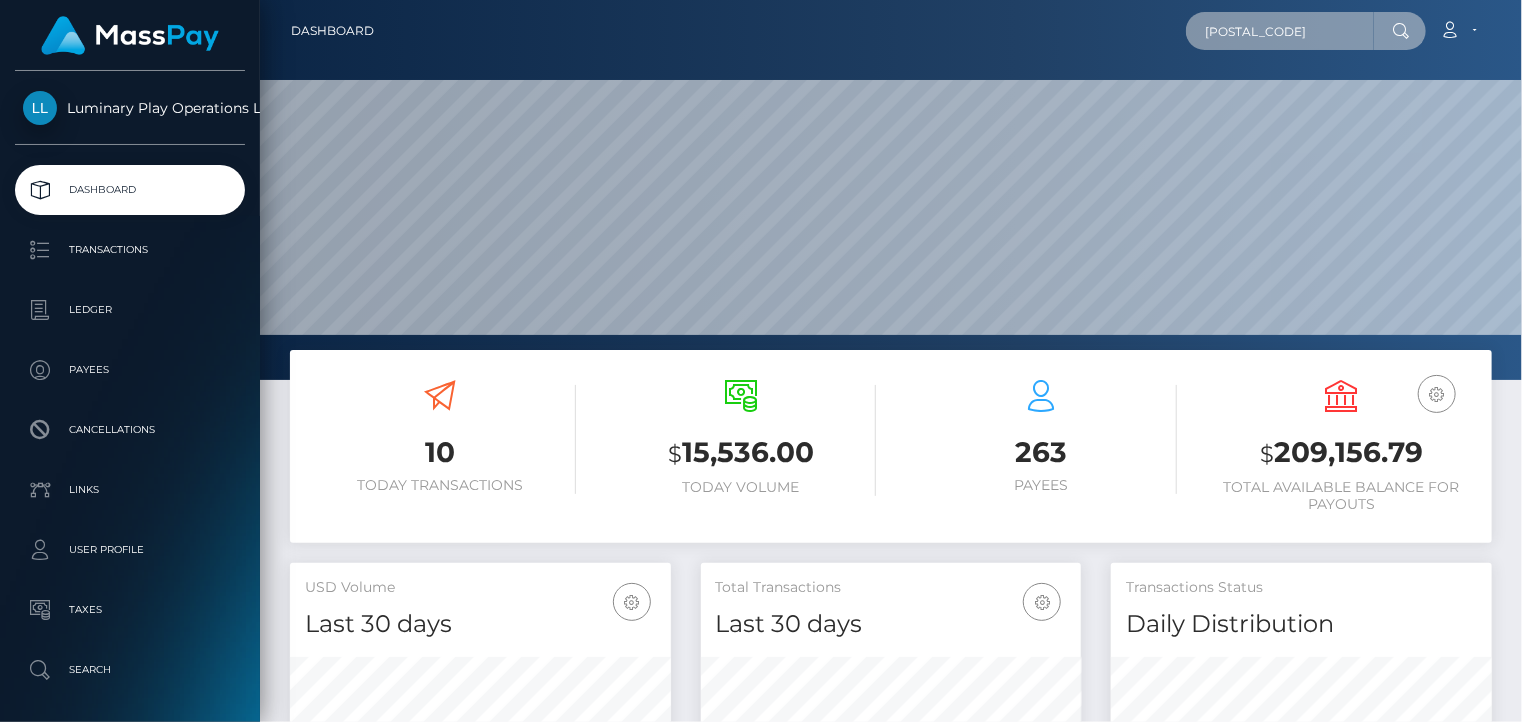 drag, startPoint x: 1281, startPoint y: 29, endPoint x: 1066, endPoint y: 46, distance: 215.67105 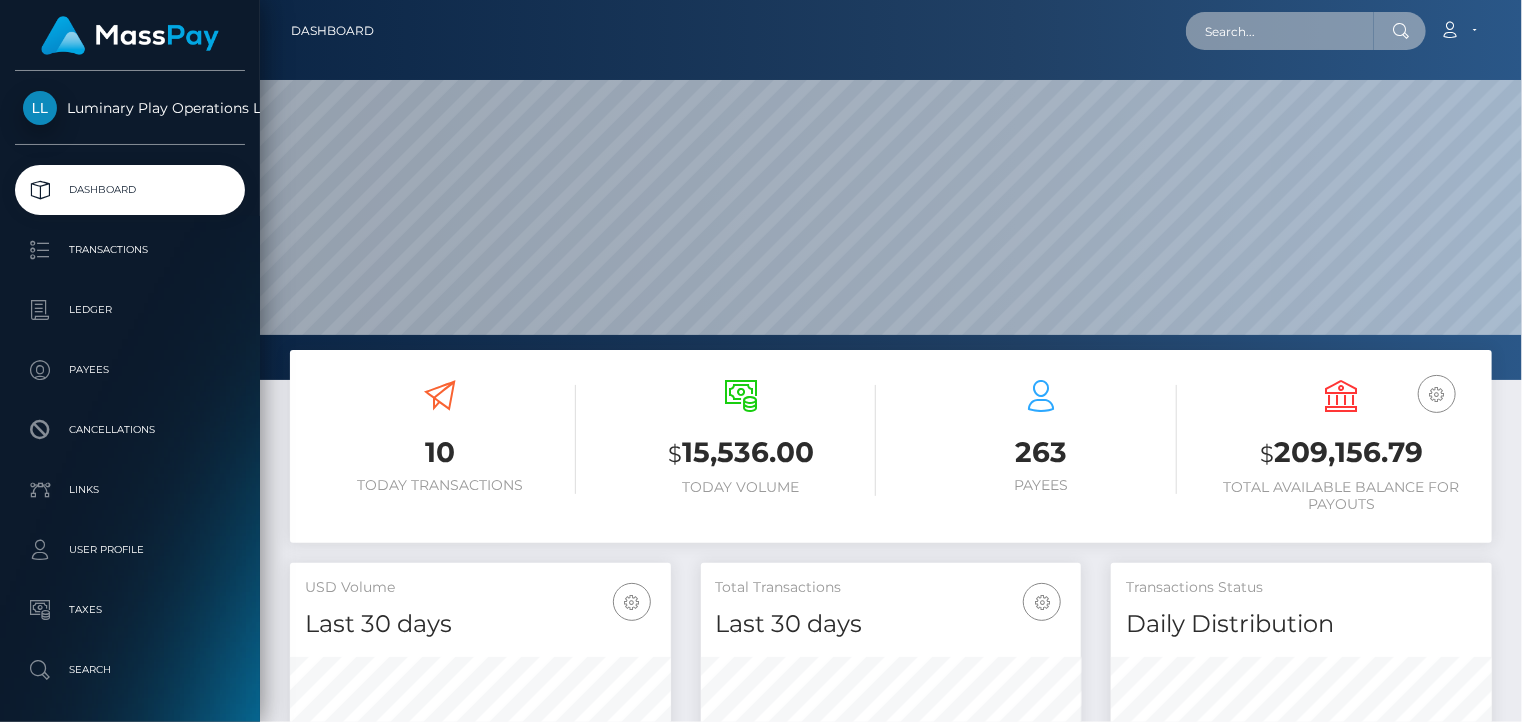 type 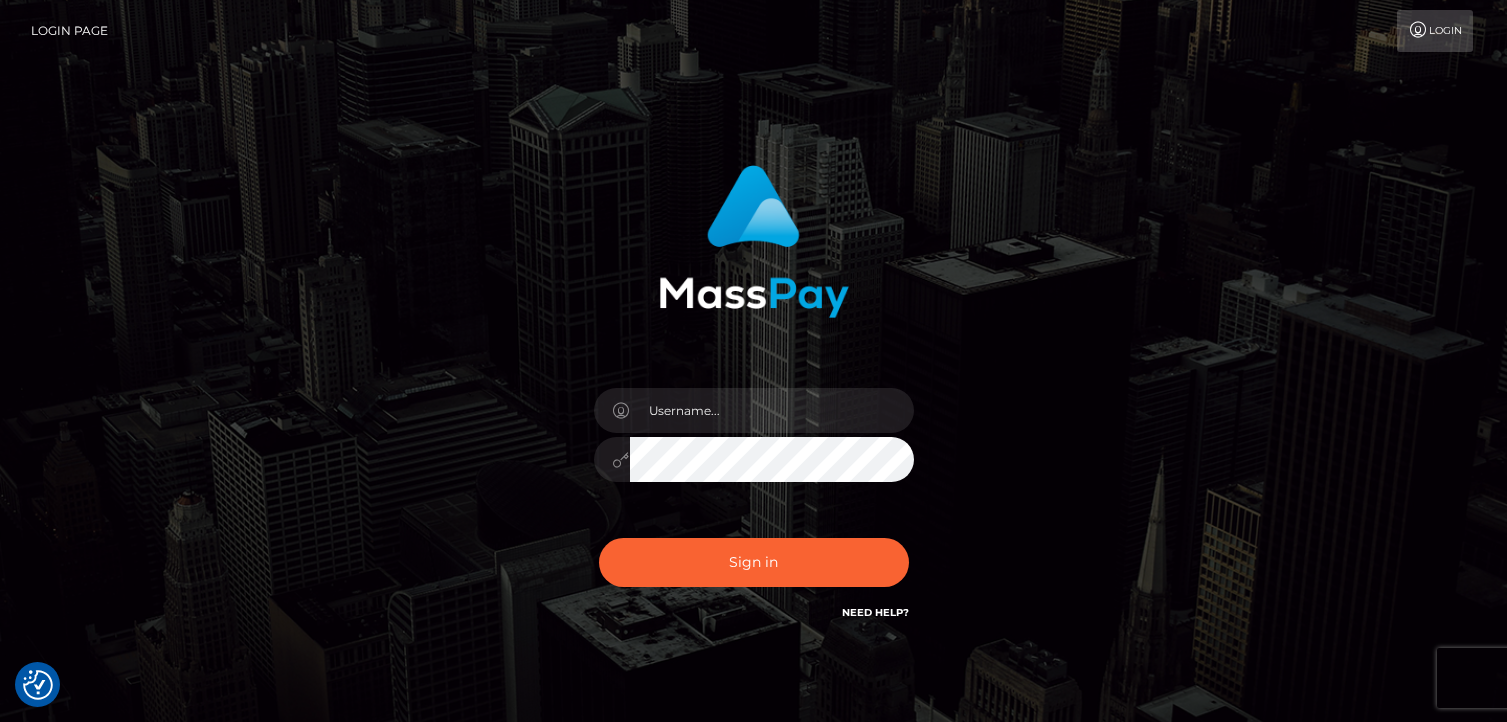 scroll, scrollTop: 0, scrollLeft: 0, axis: both 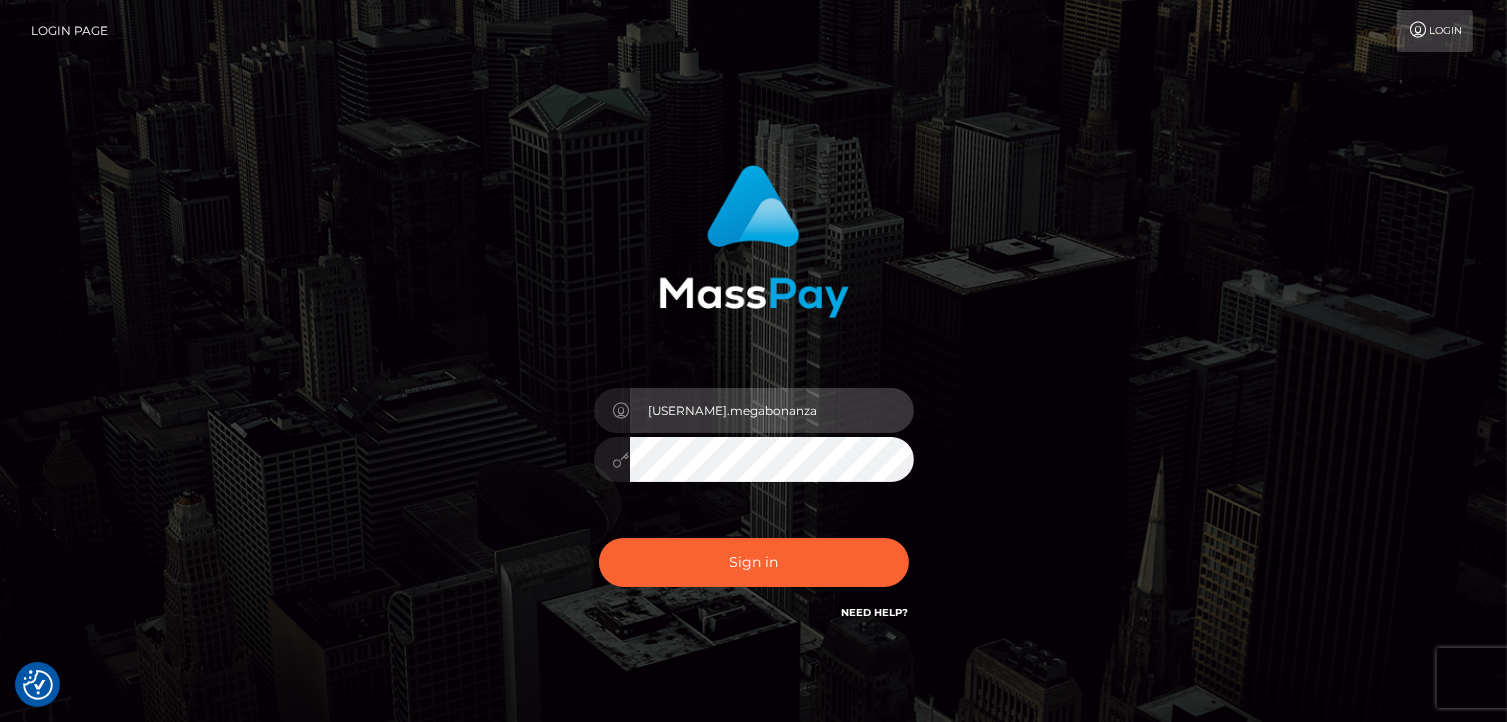 click on "Lawrence.megabonanza" at bounding box center [772, 410] 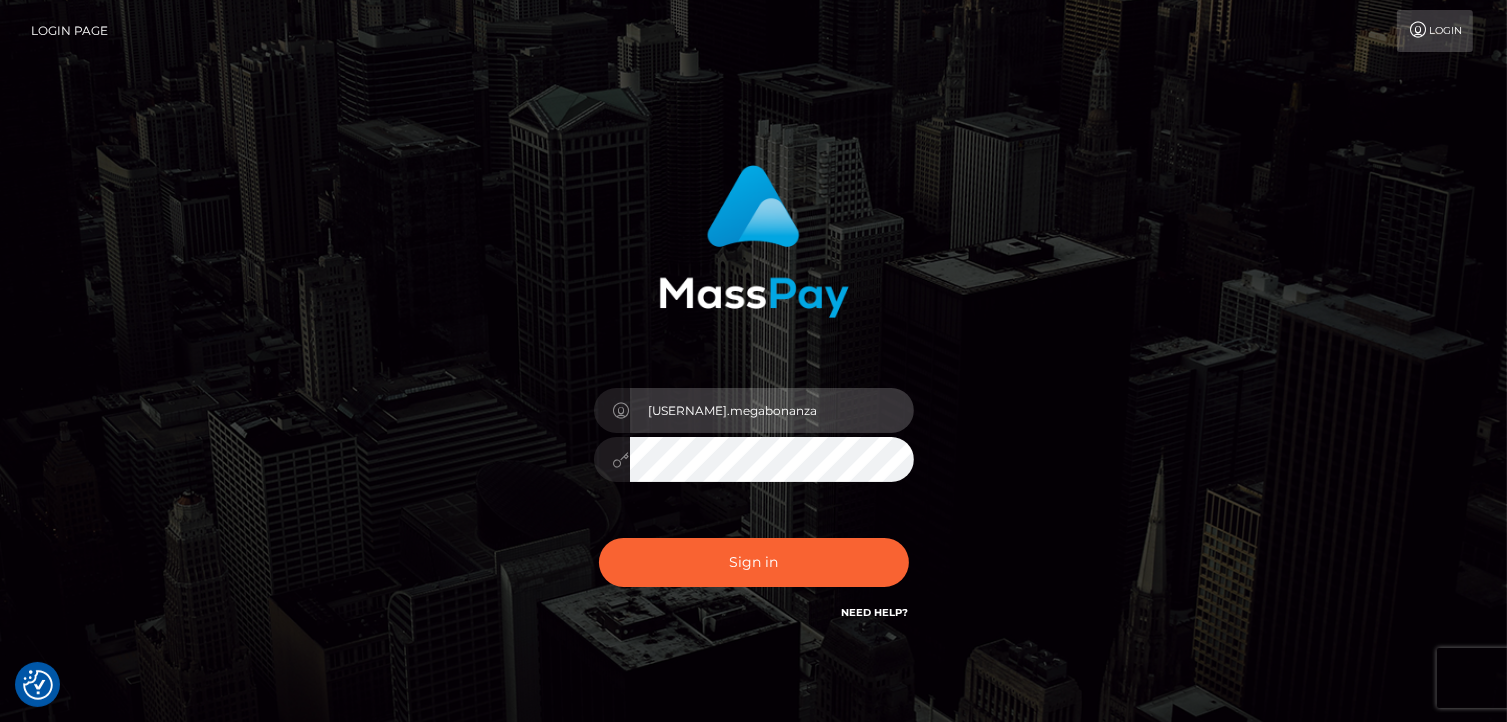 type on "Lawrence.vip" 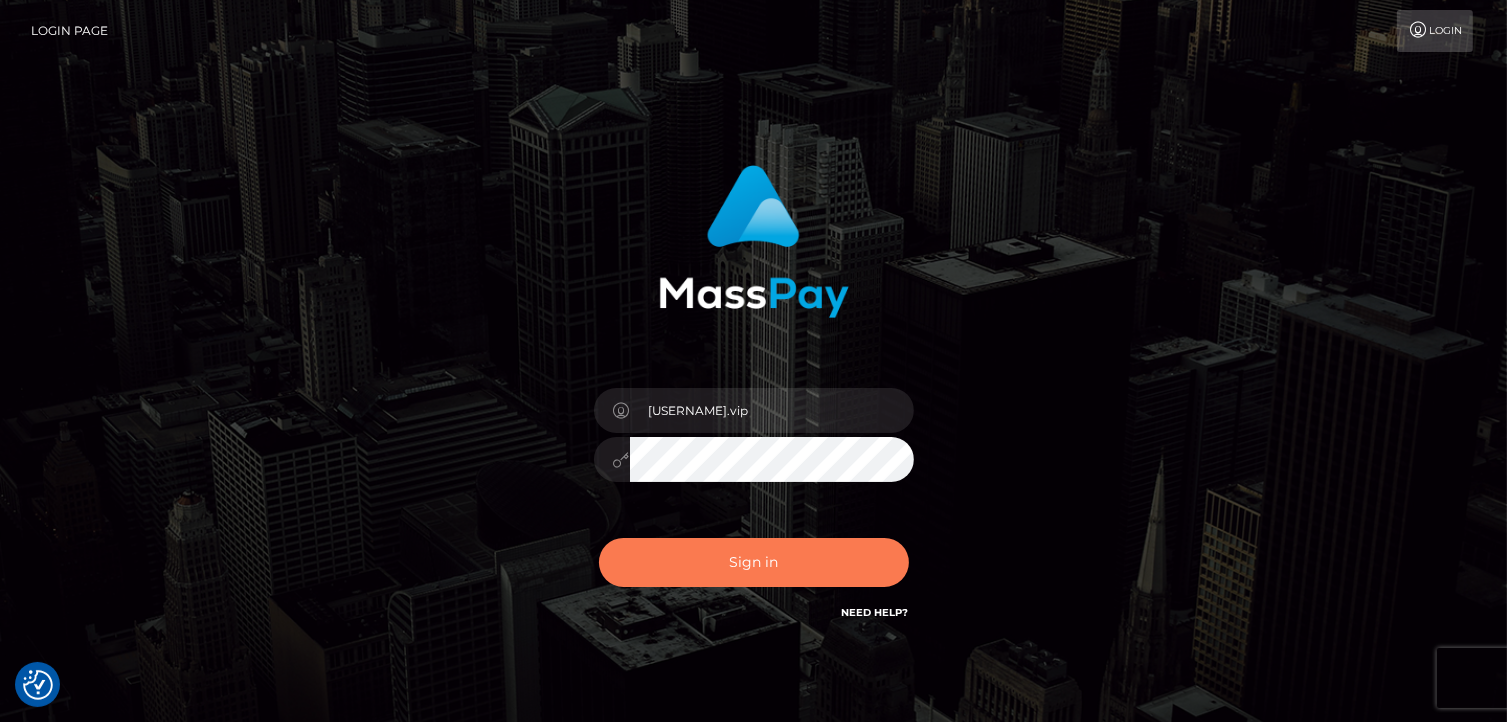 click on "Sign in" at bounding box center [754, 562] 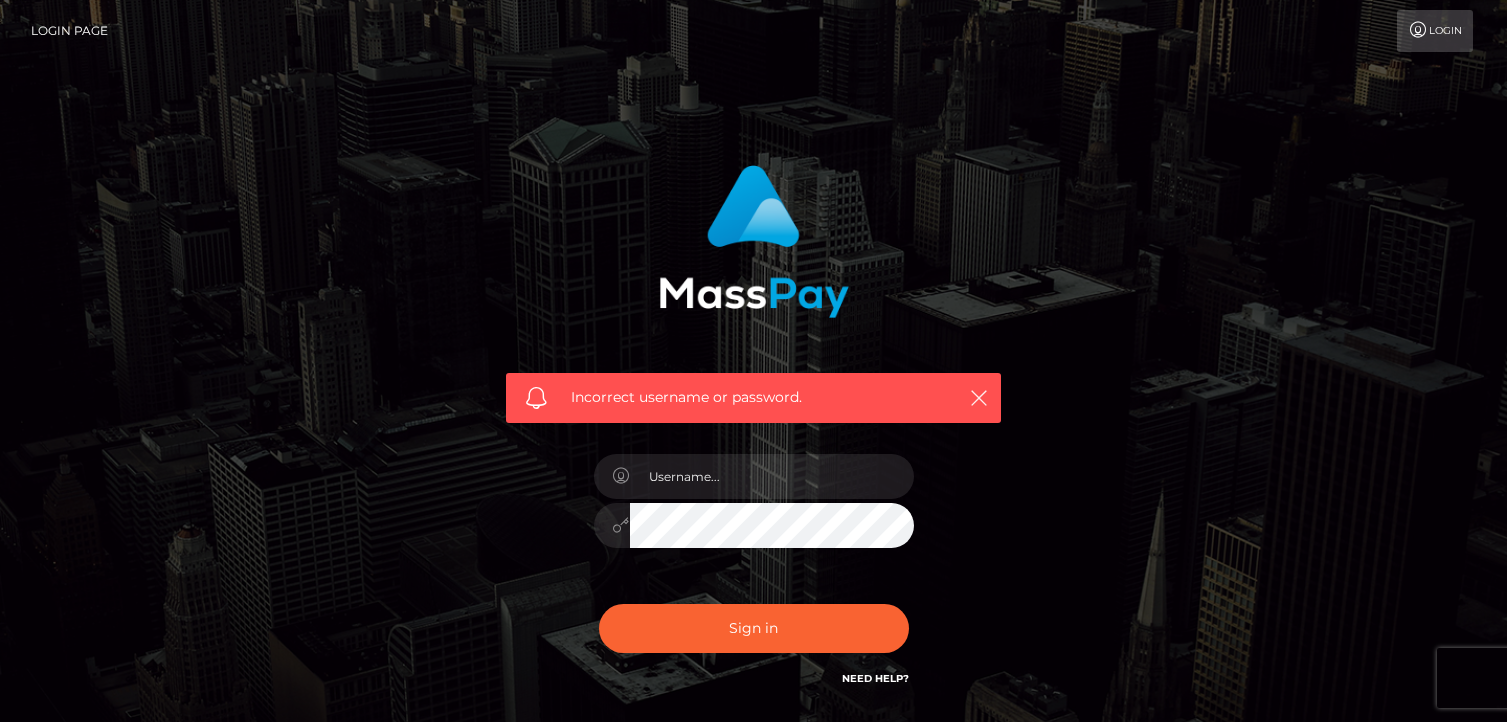 scroll, scrollTop: 0, scrollLeft: 0, axis: both 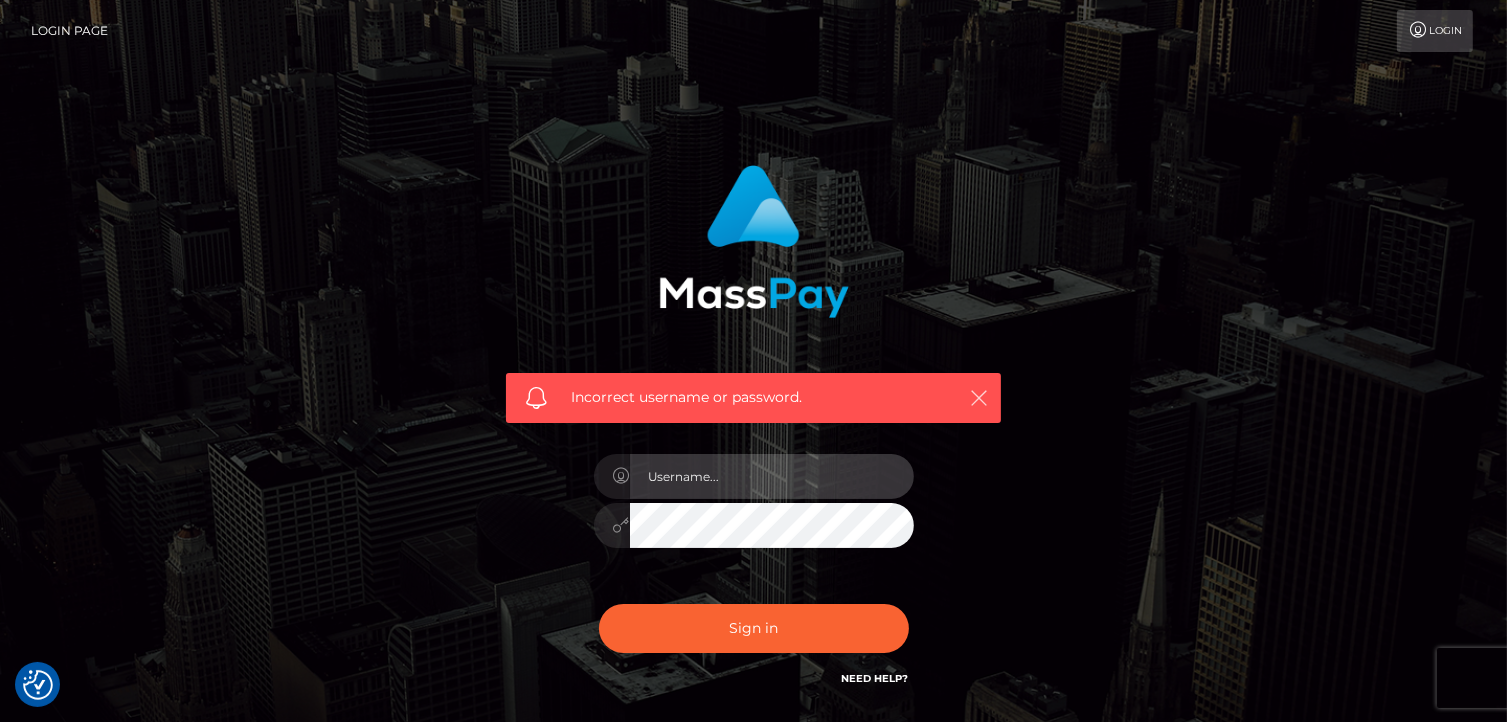 type on "Lawrence.megabonanza" 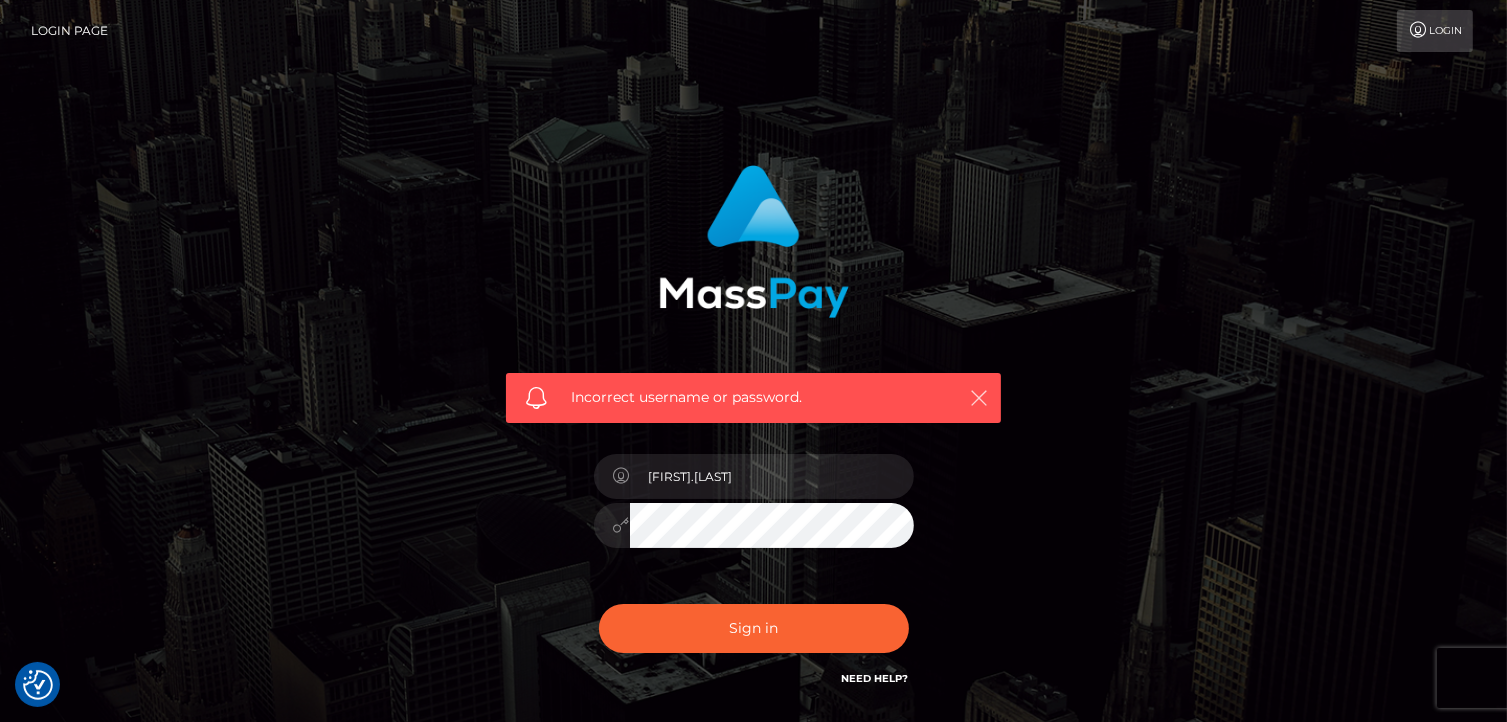 click at bounding box center (979, 398) 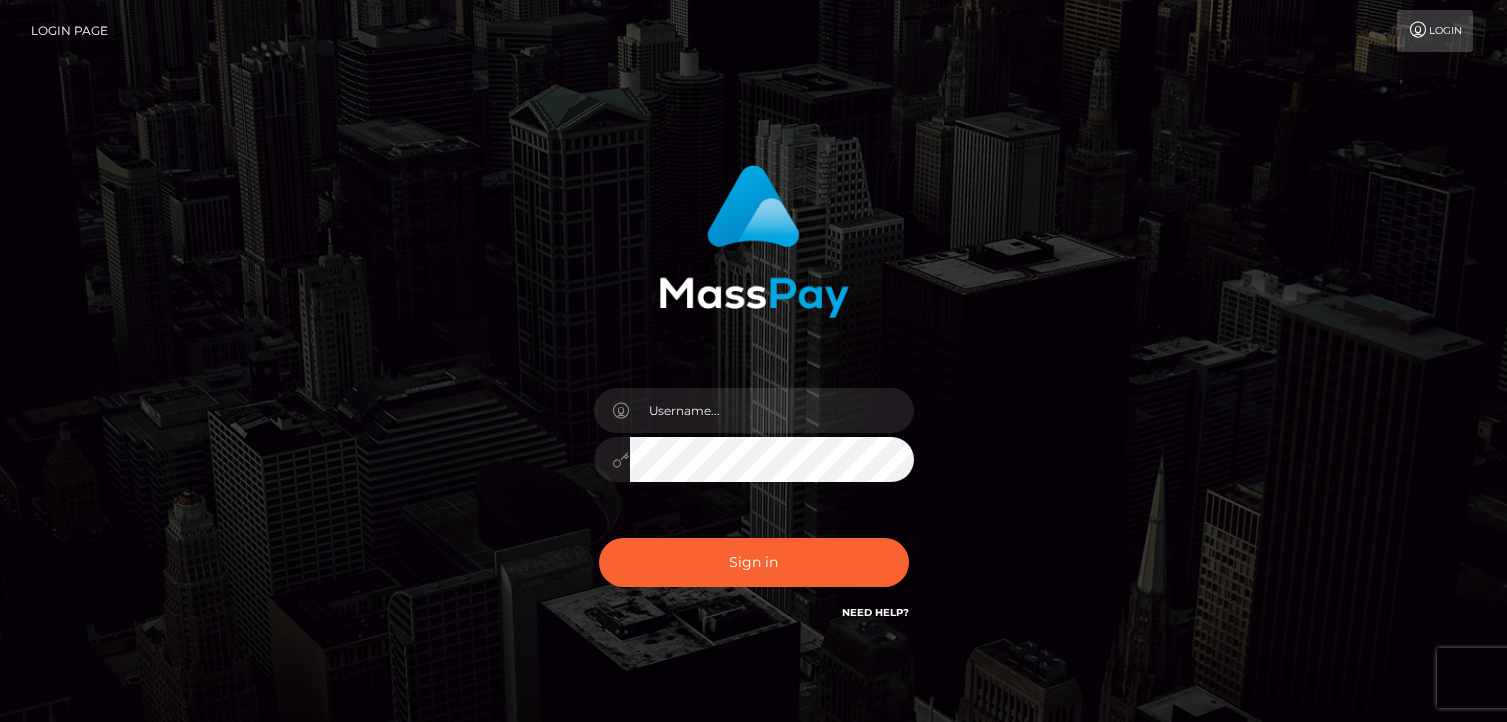 scroll, scrollTop: 0, scrollLeft: 0, axis: both 